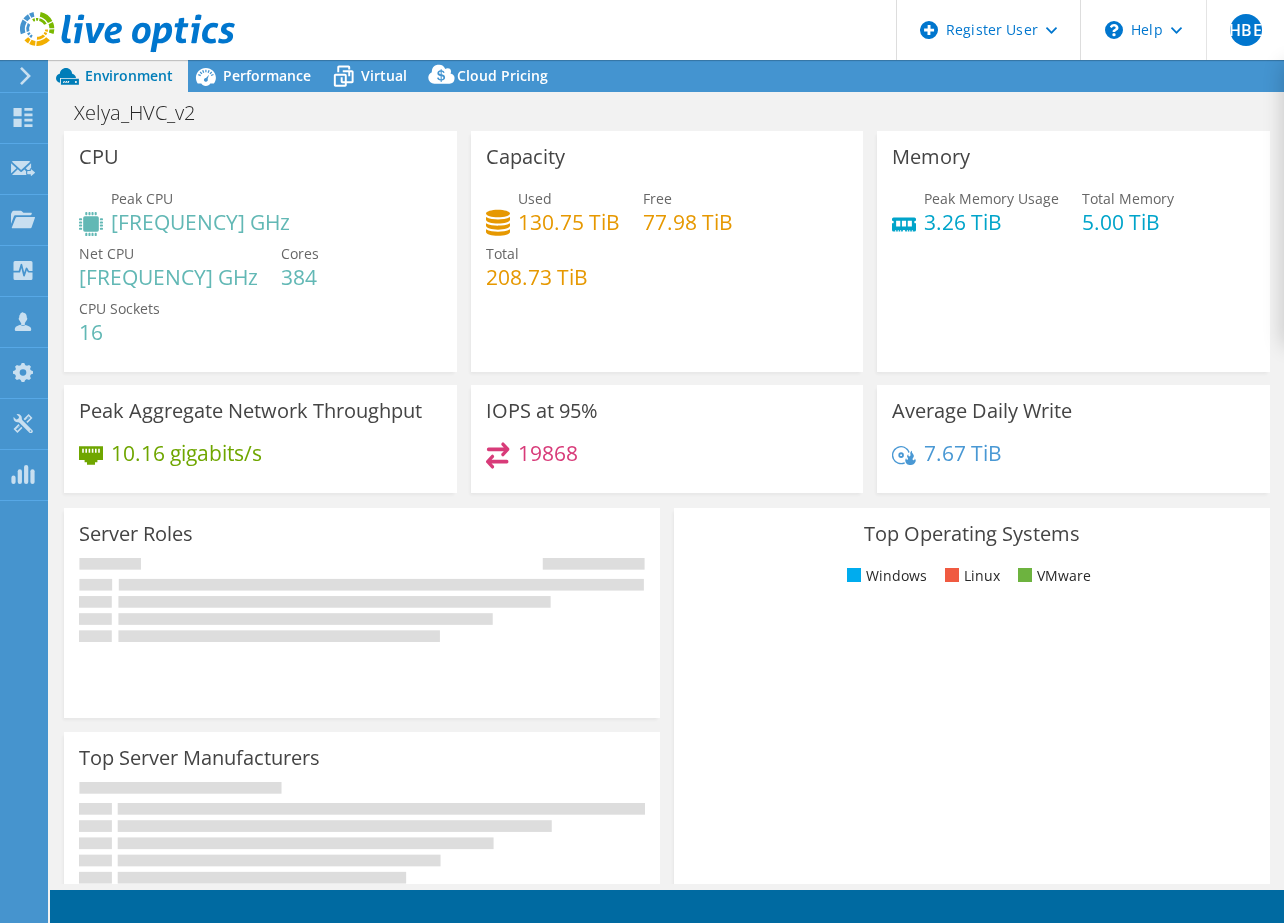 select on "USD" 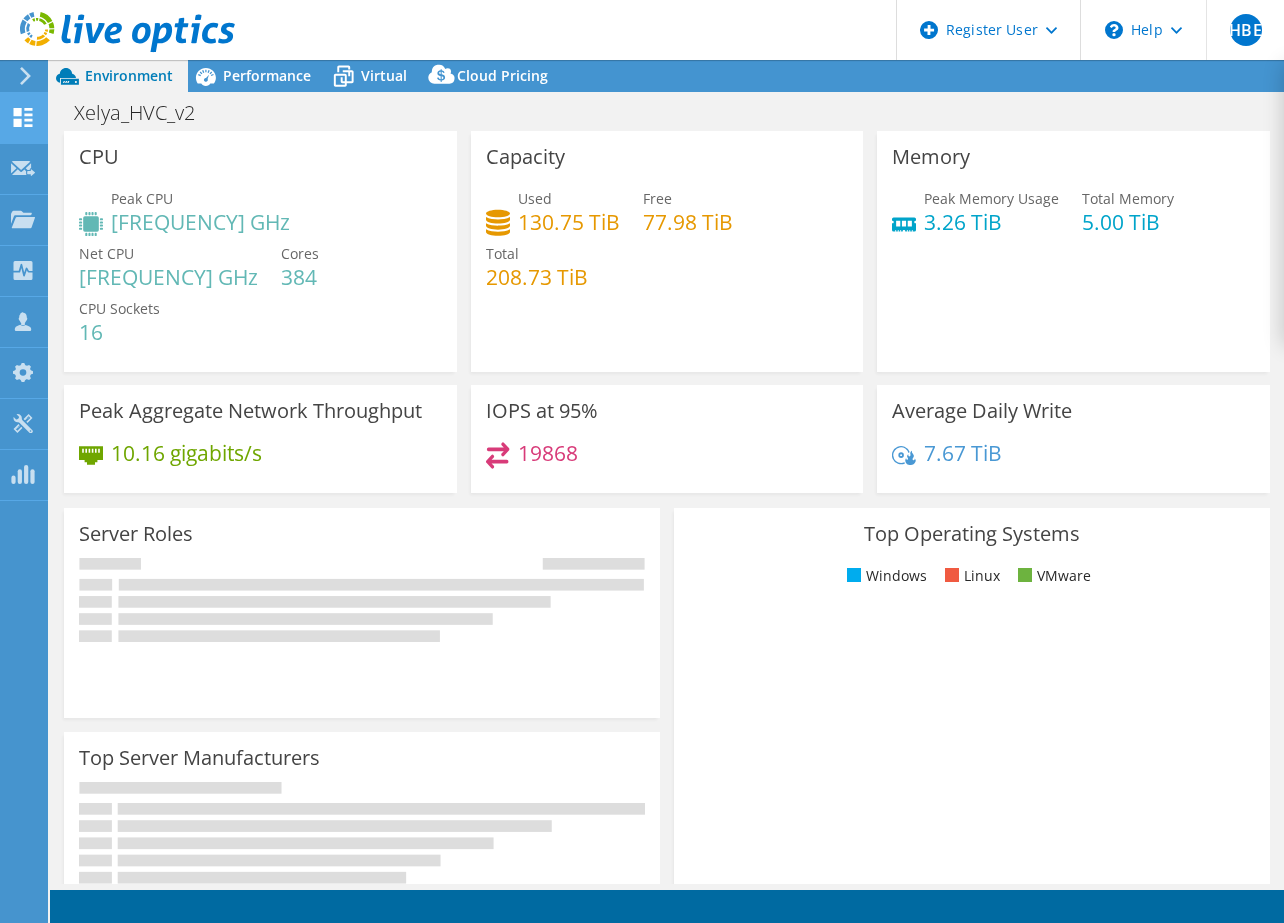 scroll, scrollTop: 0, scrollLeft: 0, axis: both 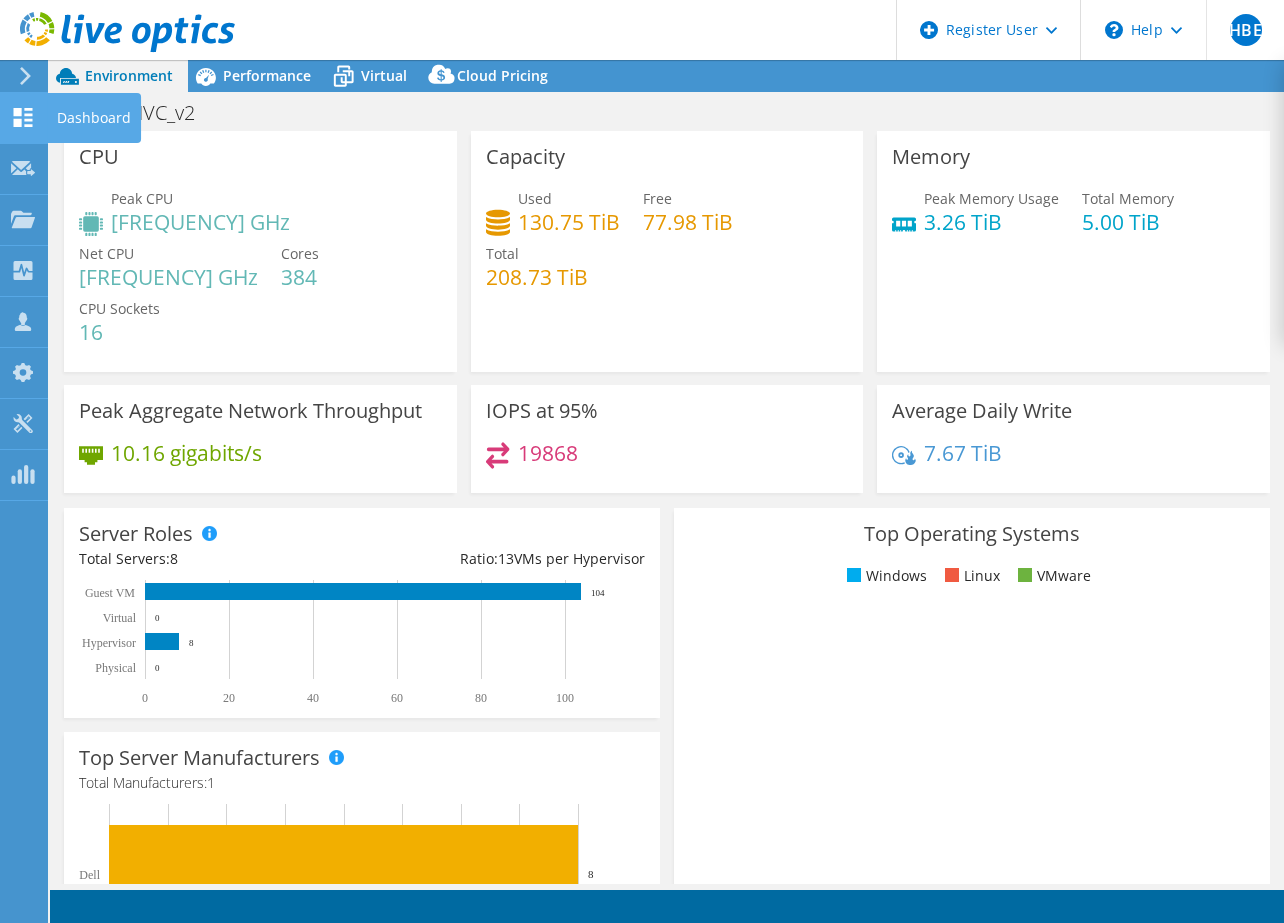 click on "Dashboard" at bounding box center (-66, 118) 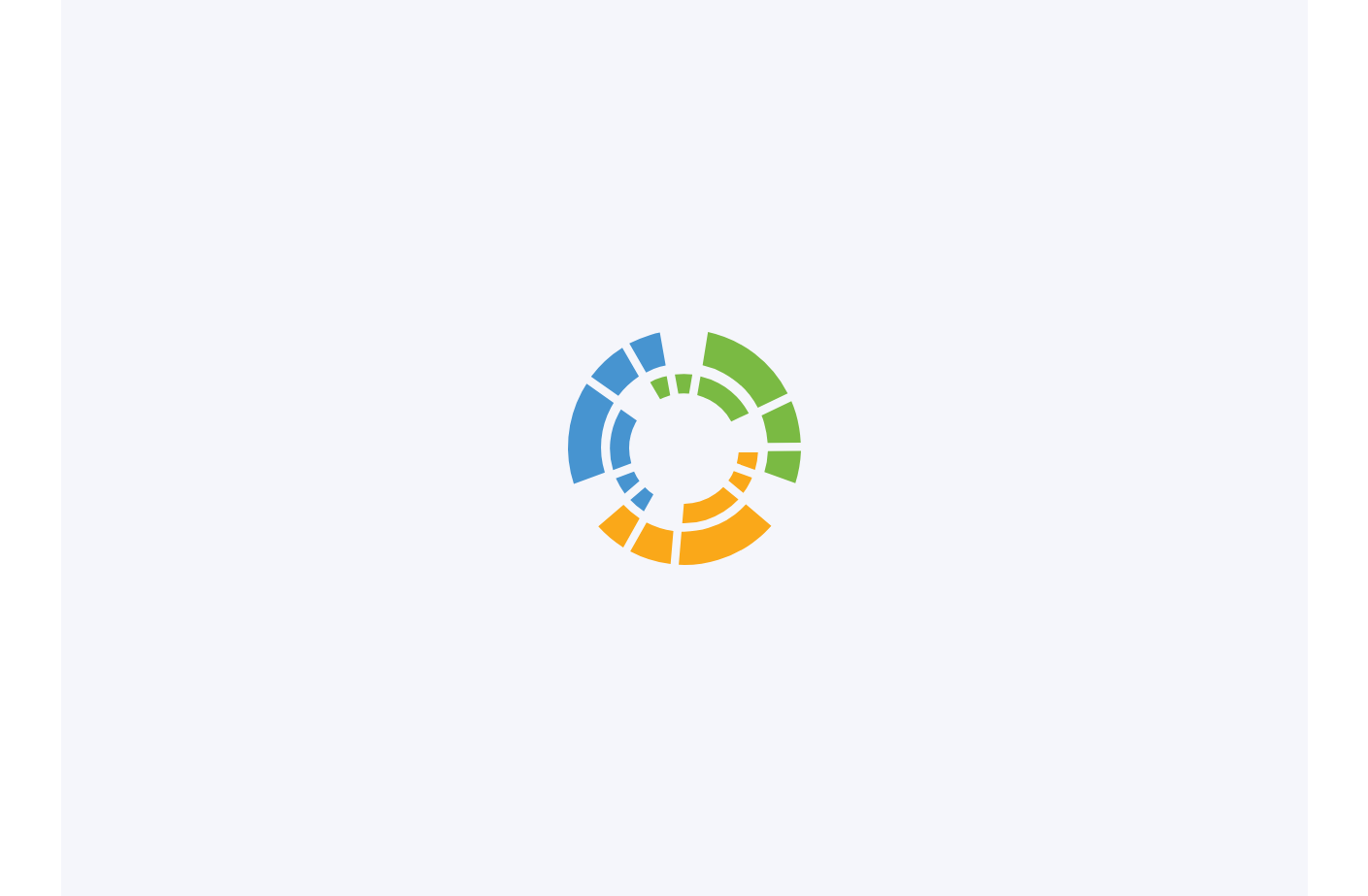 scroll, scrollTop: 0, scrollLeft: 0, axis: both 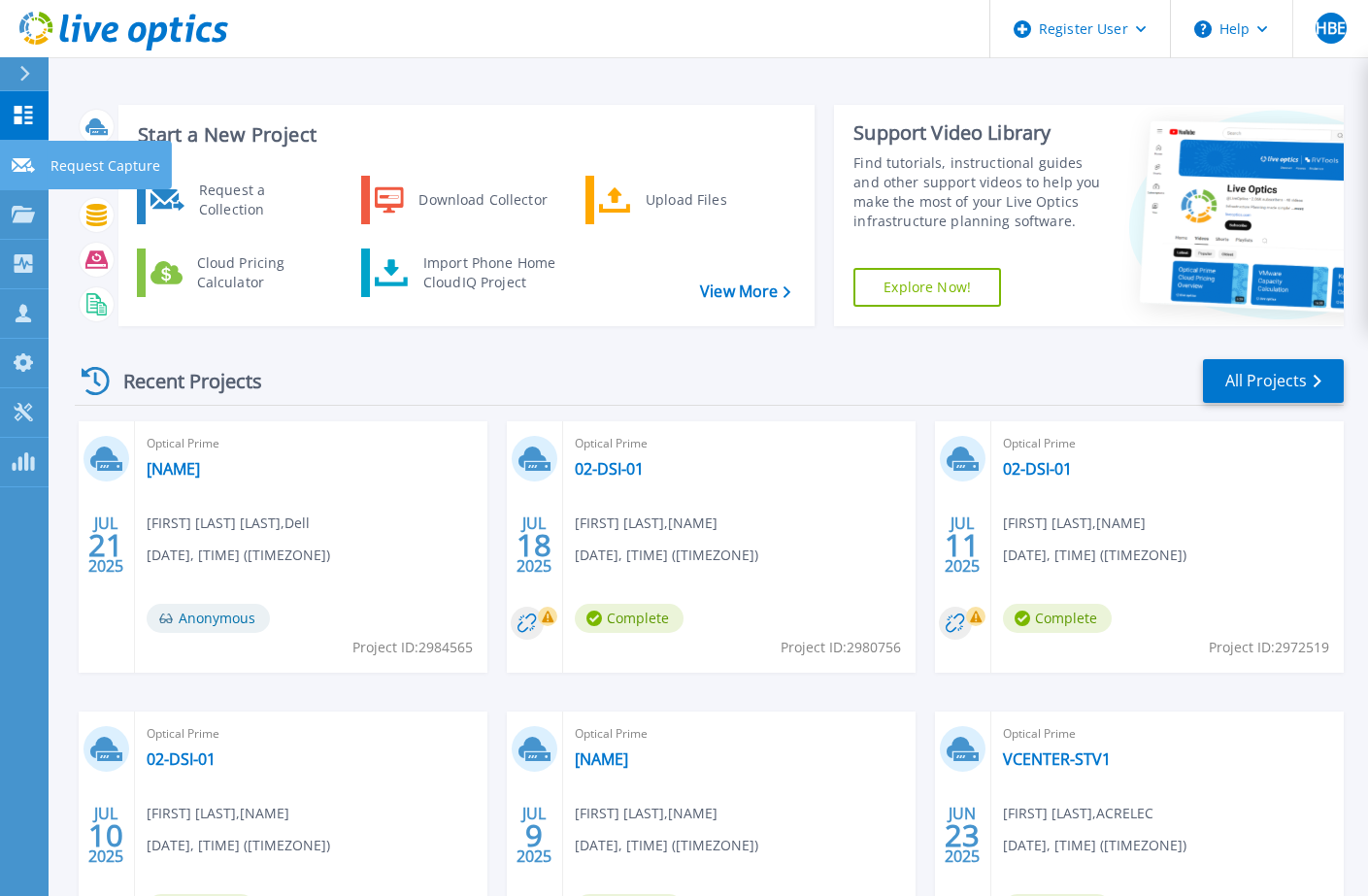 click on "Request Capture" at bounding box center [105, 166] 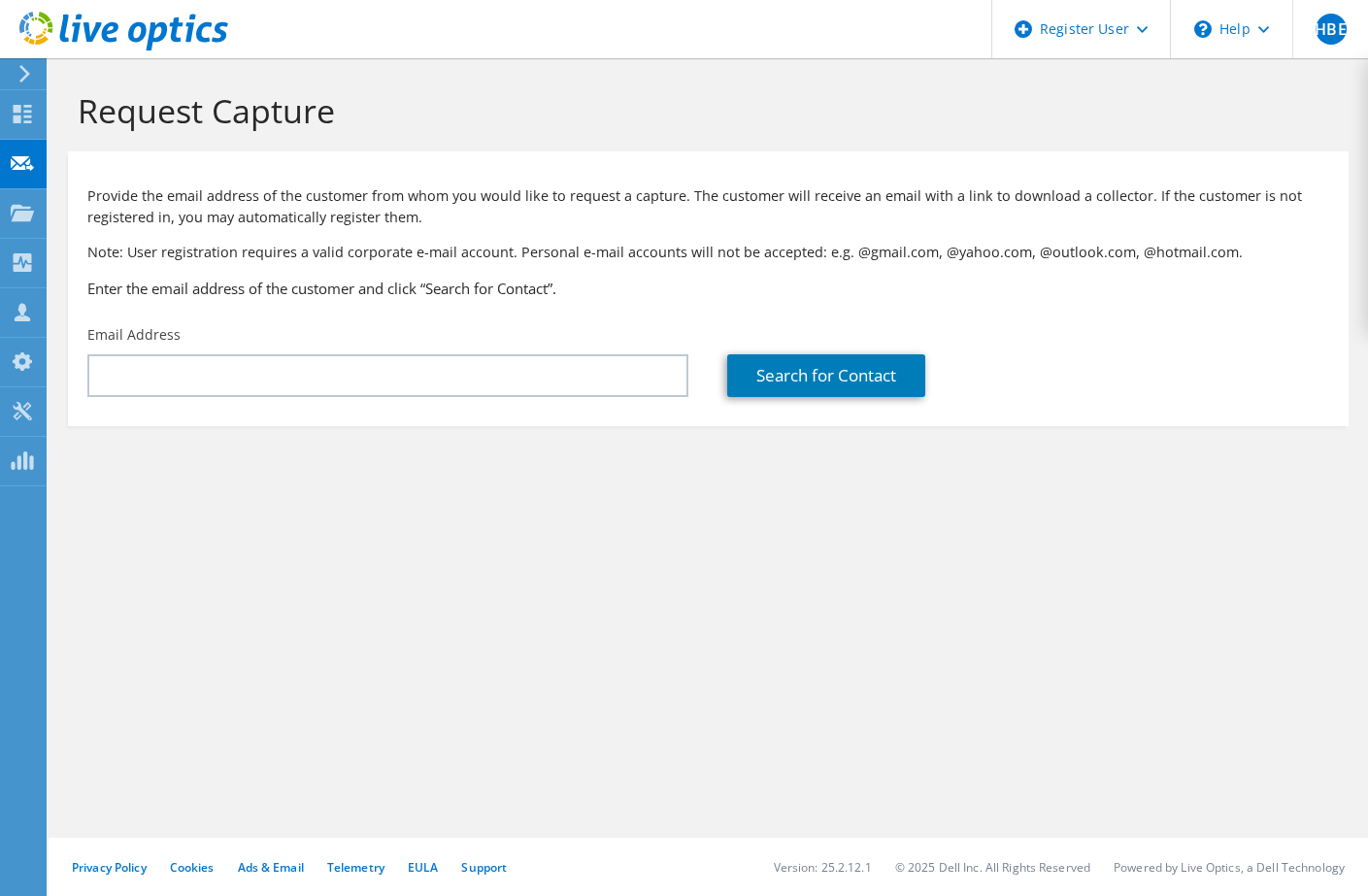 scroll, scrollTop: 0, scrollLeft: 0, axis: both 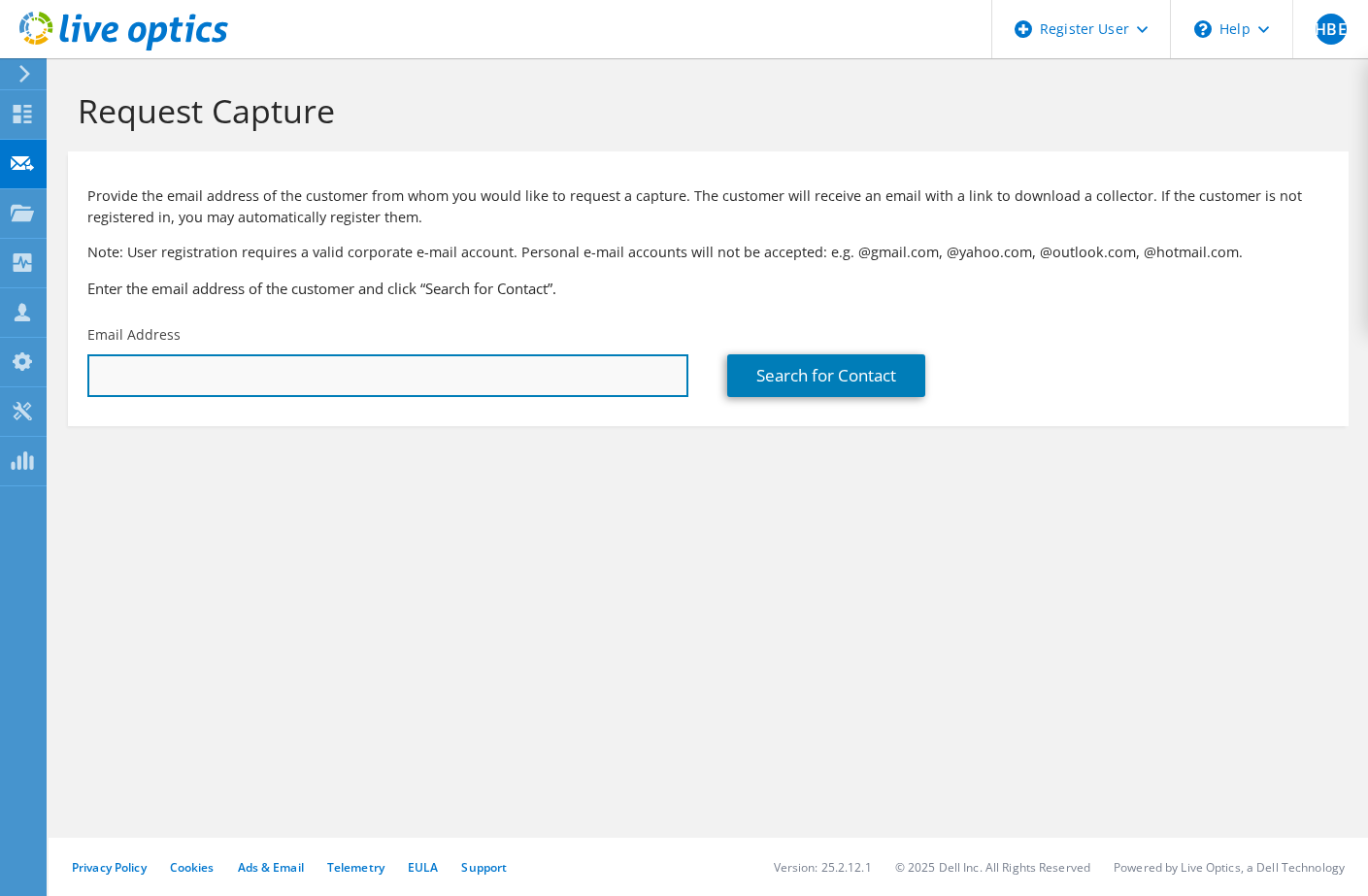 click at bounding box center (387, 376) 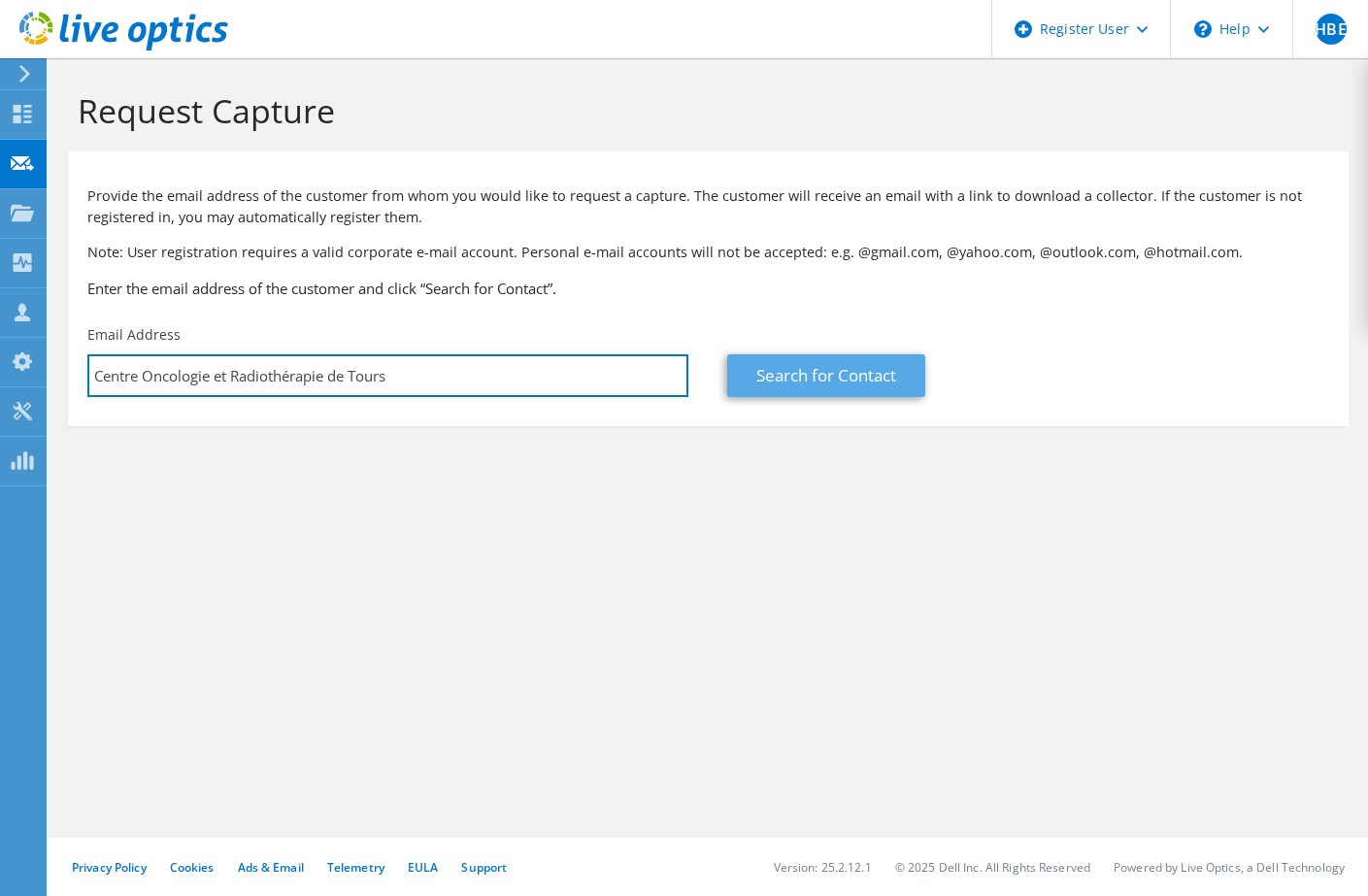 type on "Centre Oncologie et Radiothérapie de Tours" 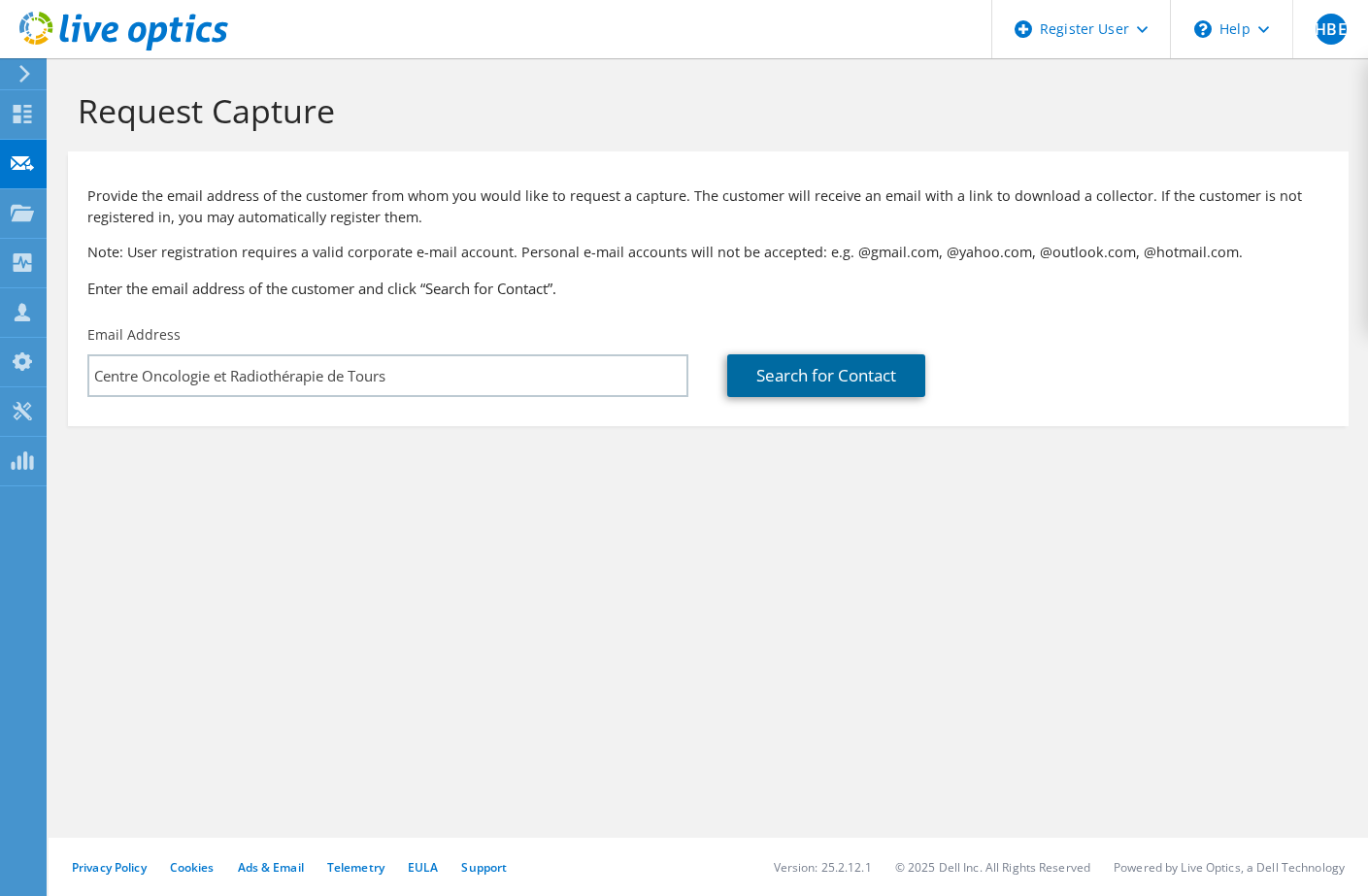 click on "Search for Contact" at bounding box center (826, 376) 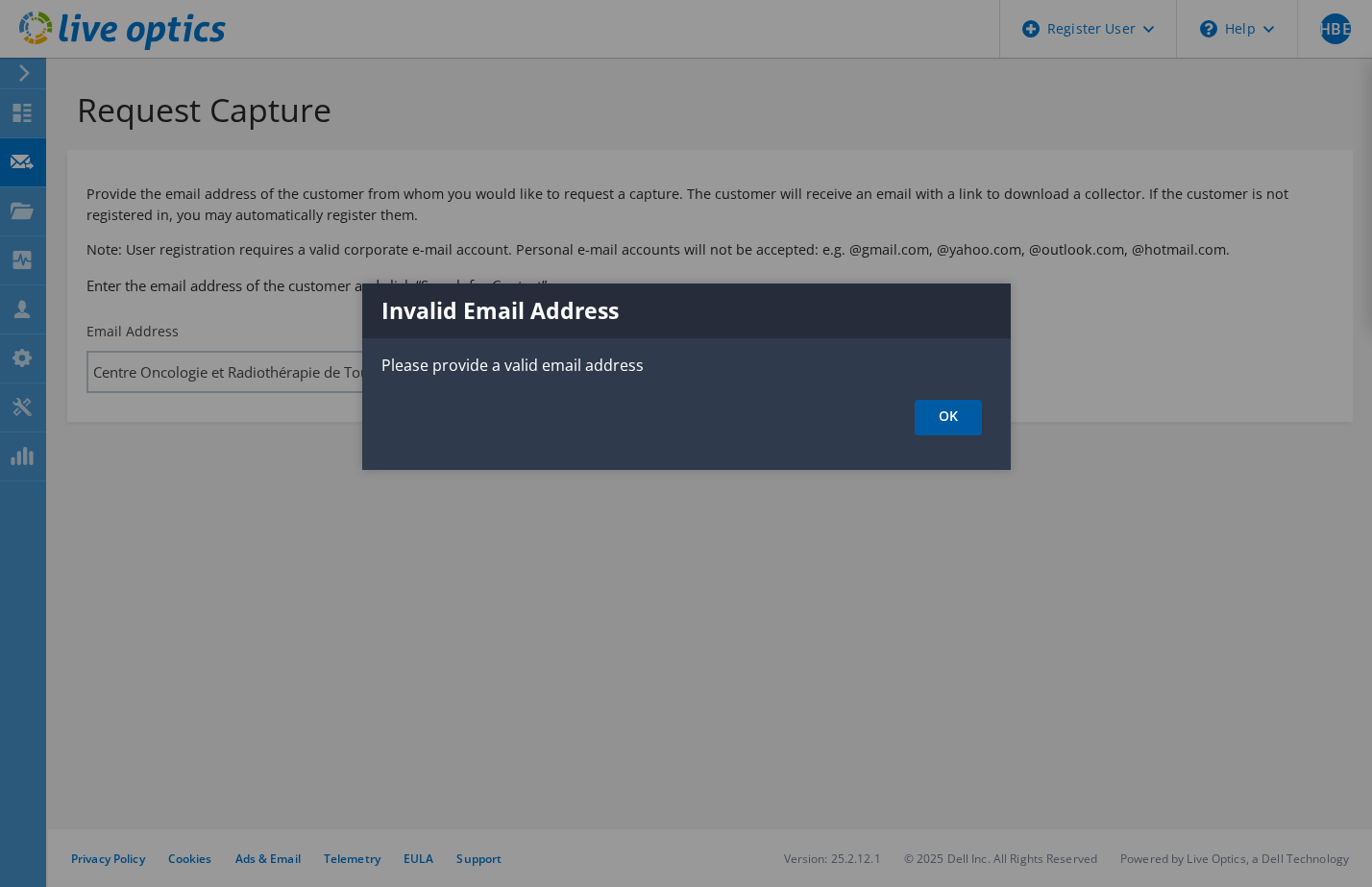 click on "OK" at bounding box center [948, 417] 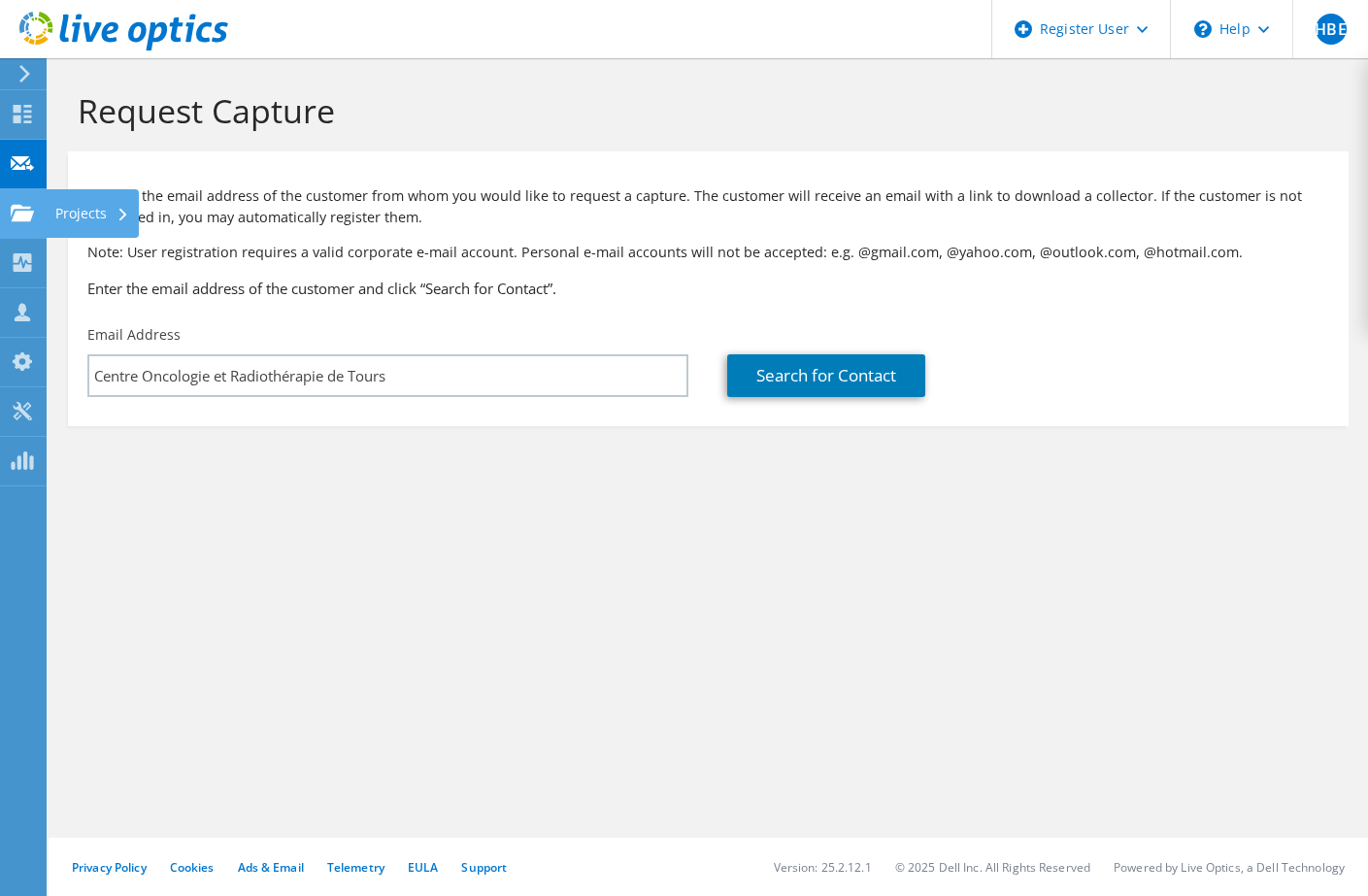 click on "Projects" at bounding box center (92, 214) 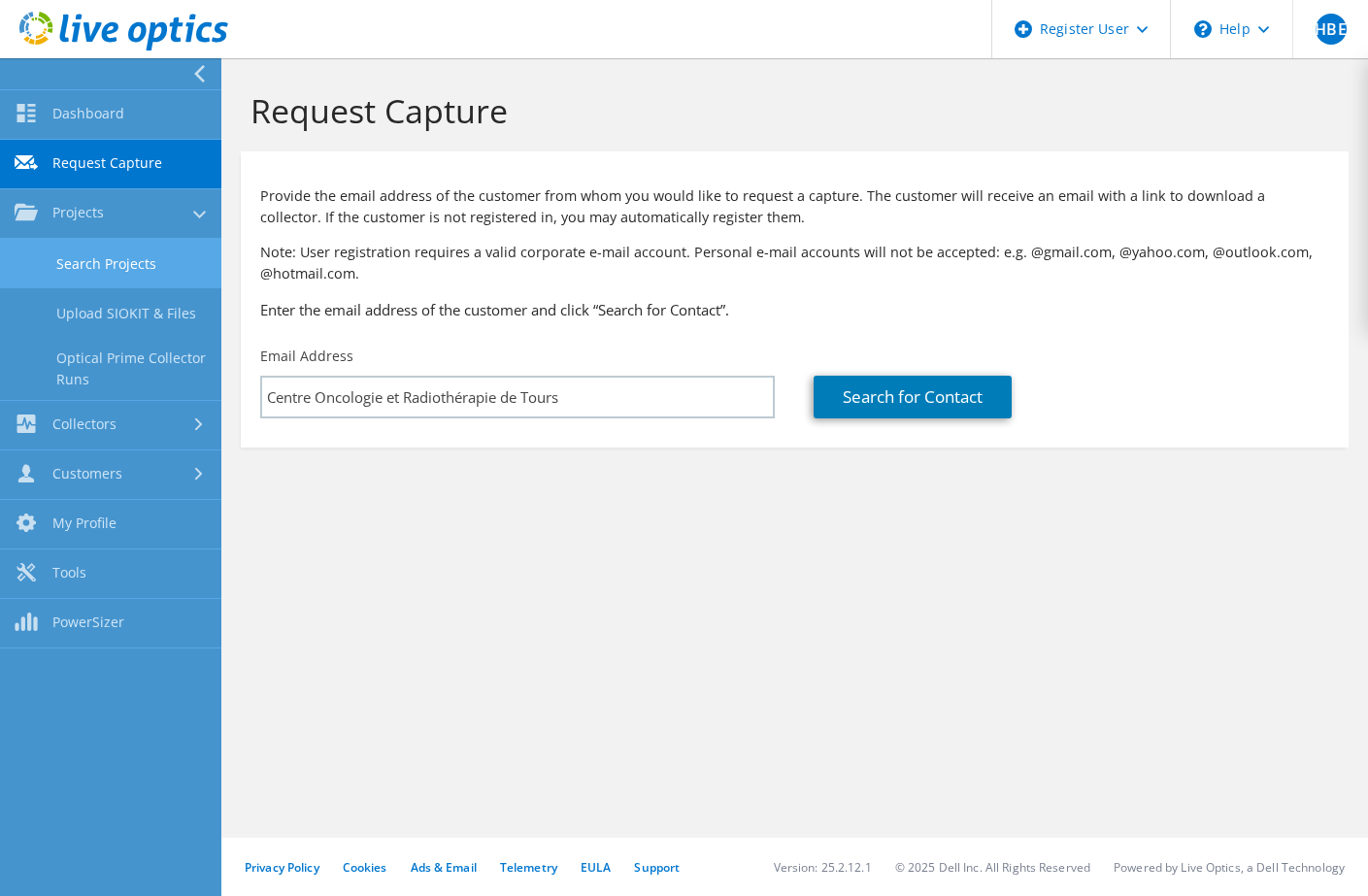 click on "Search Projects" at bounding box center (111, 263) 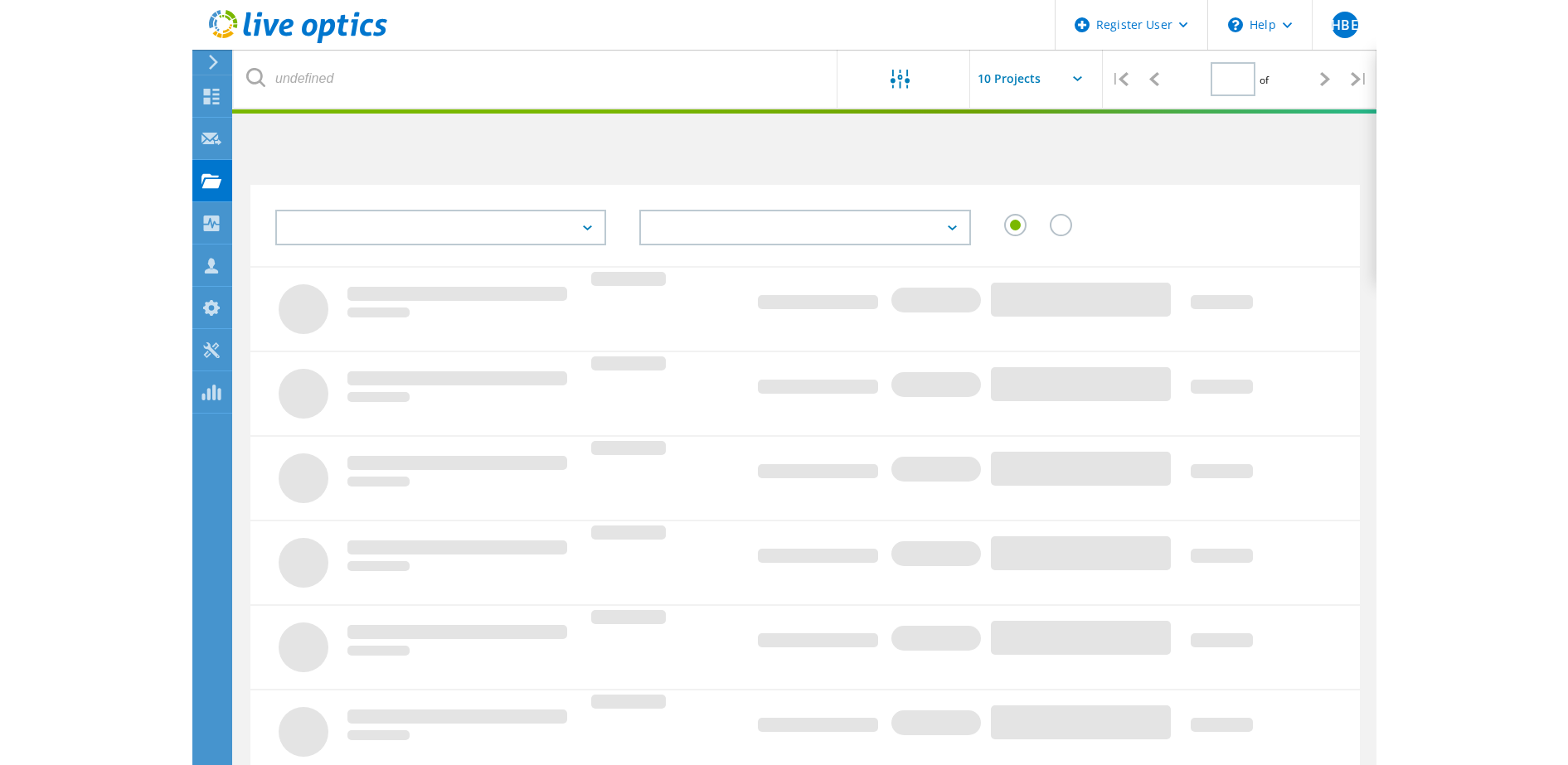 scroll, scrollTop: 0, scrollLeft: 0, axis: both 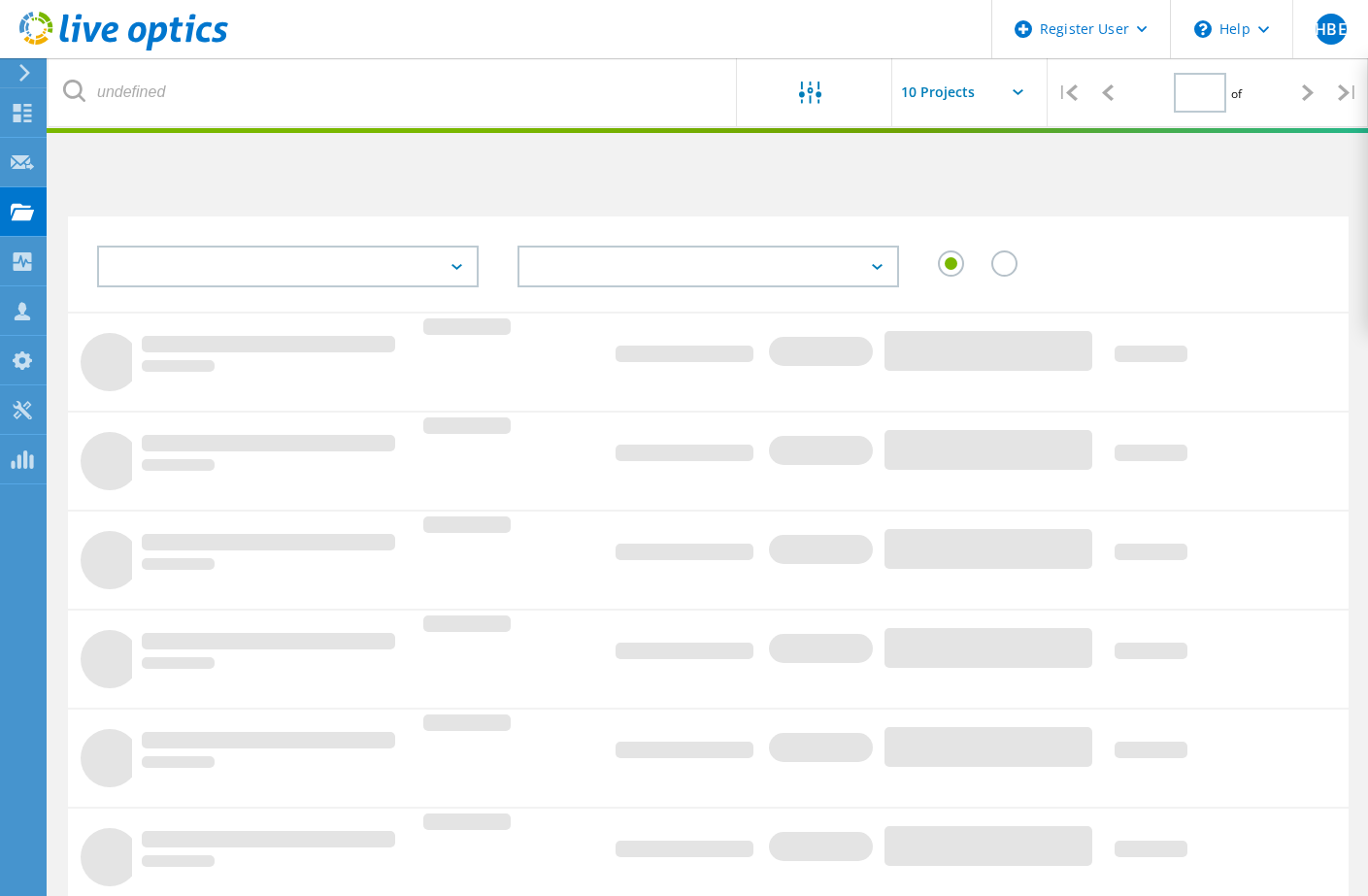 type on "1" 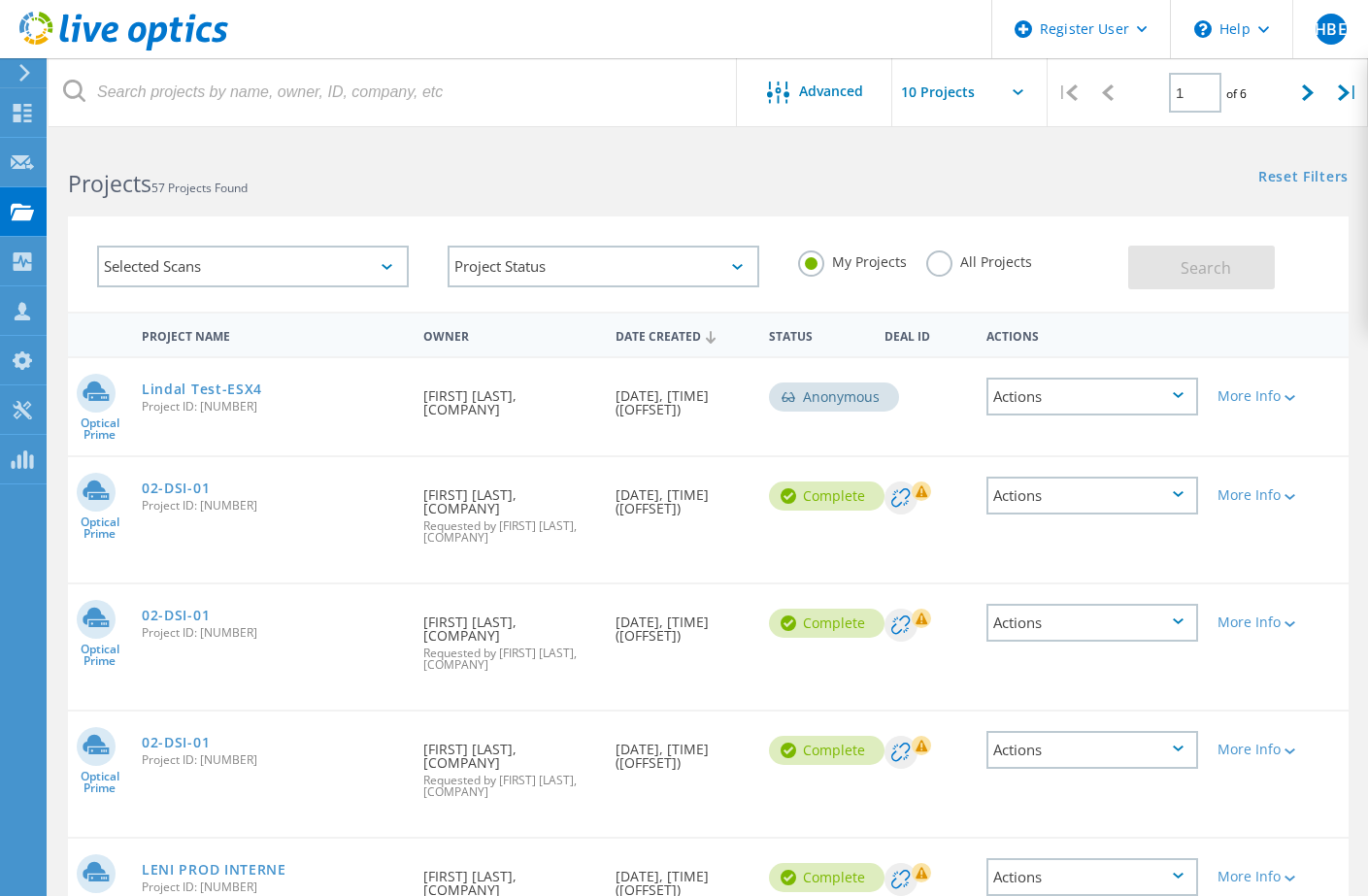 click on "Selected Scans" 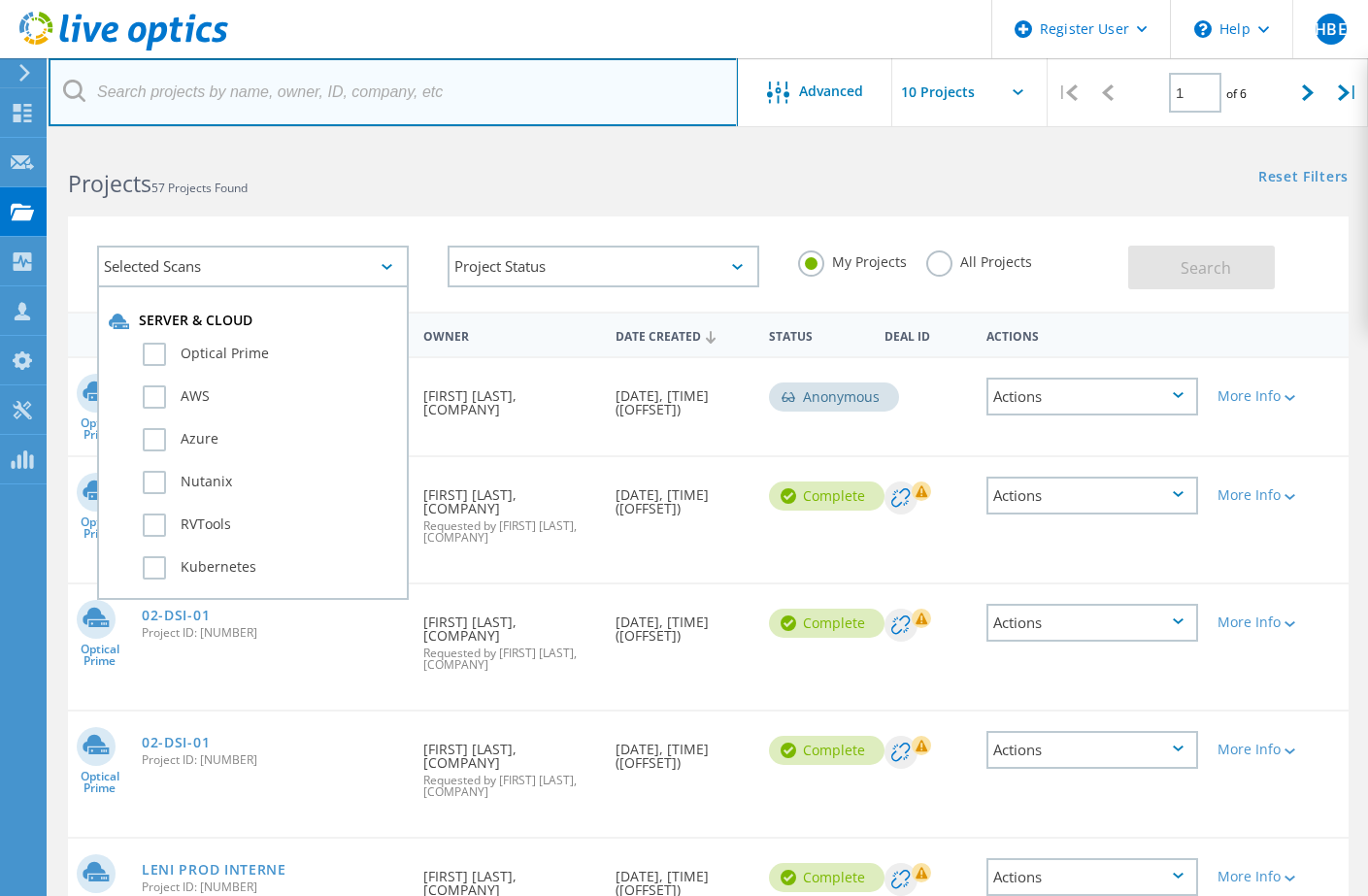 click at bounding box center [393, 92] 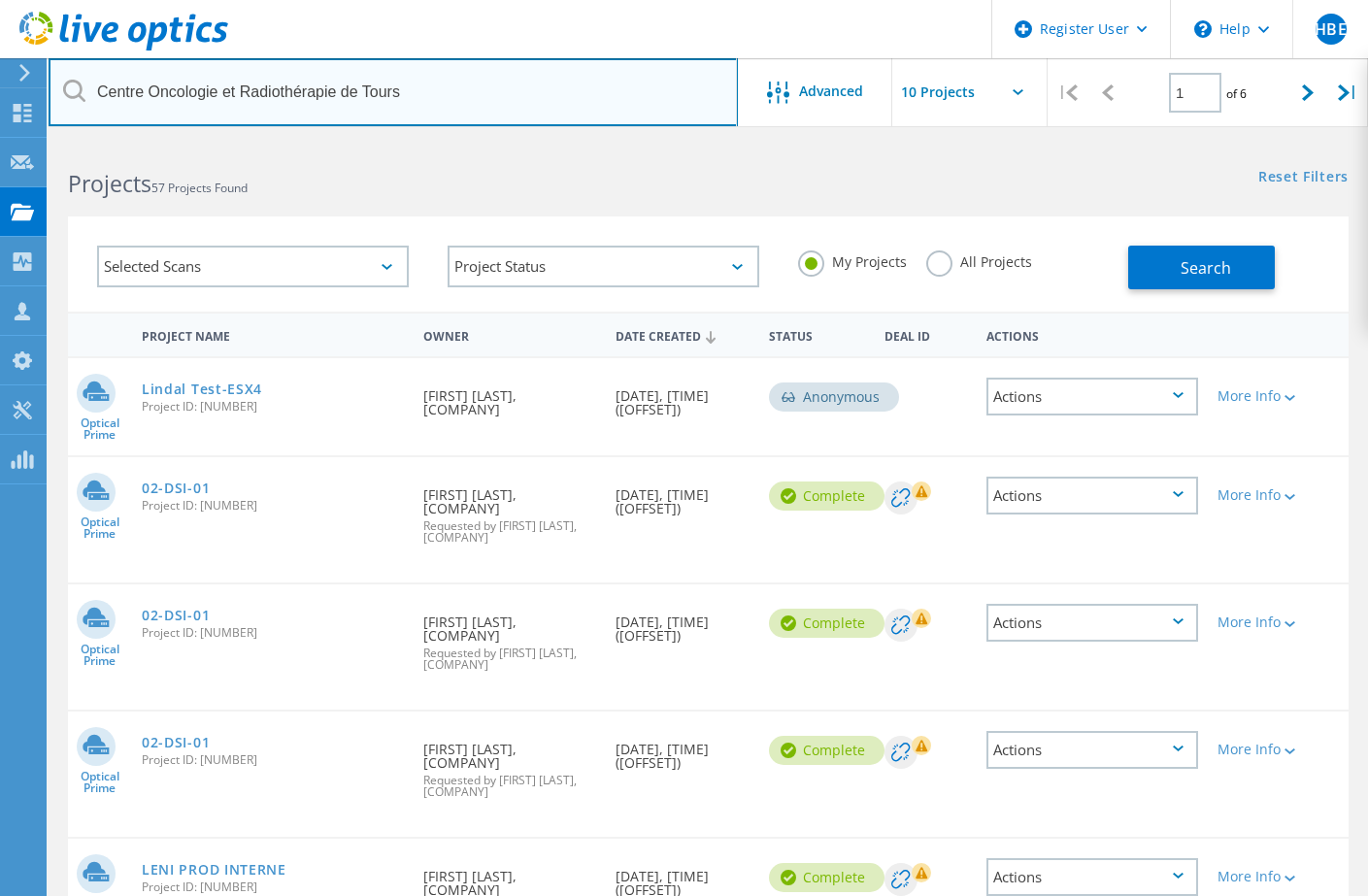 type on "Centre Oncologie et Radiothérapie de Tours" 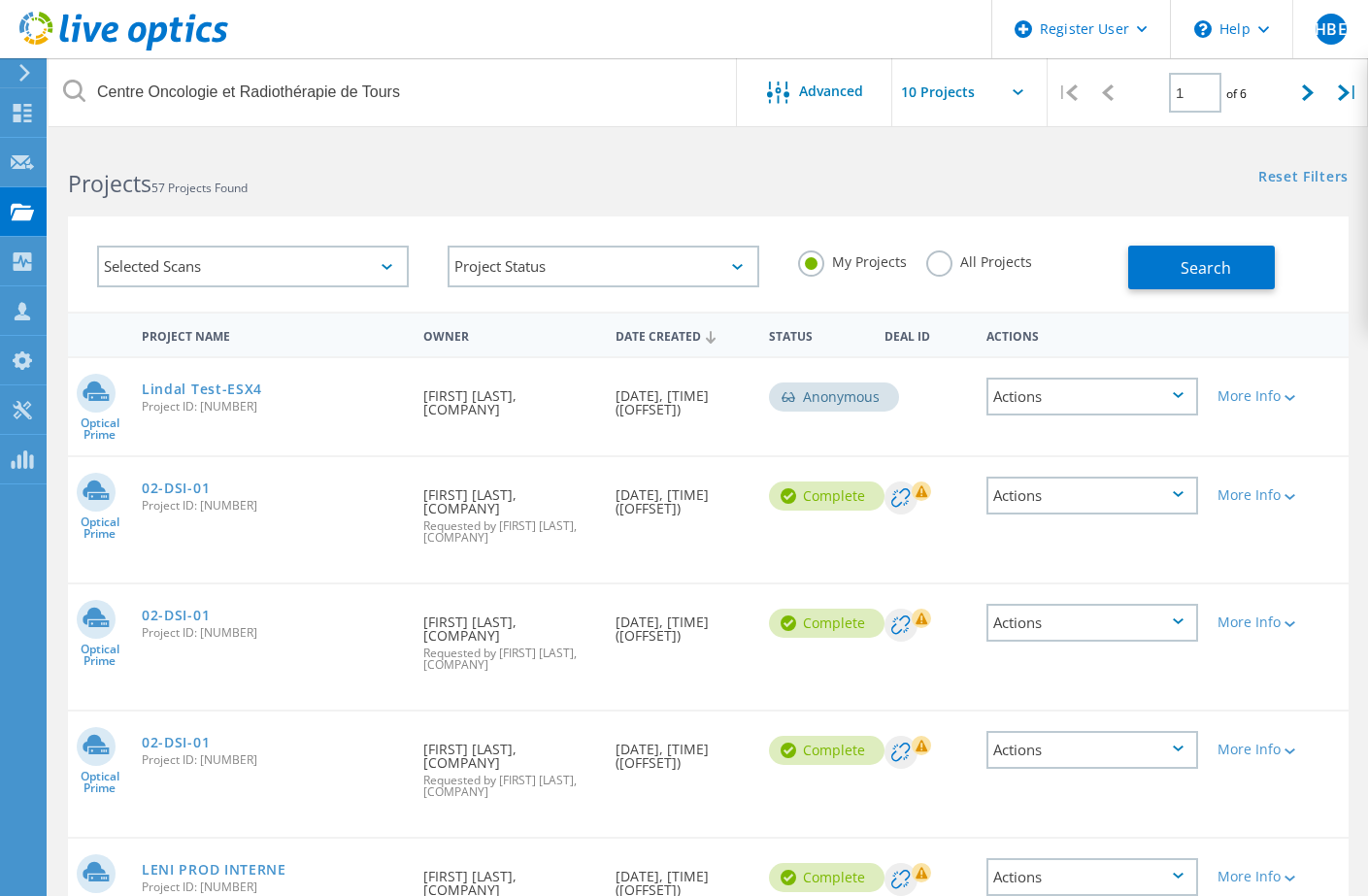 click on "All Projects" 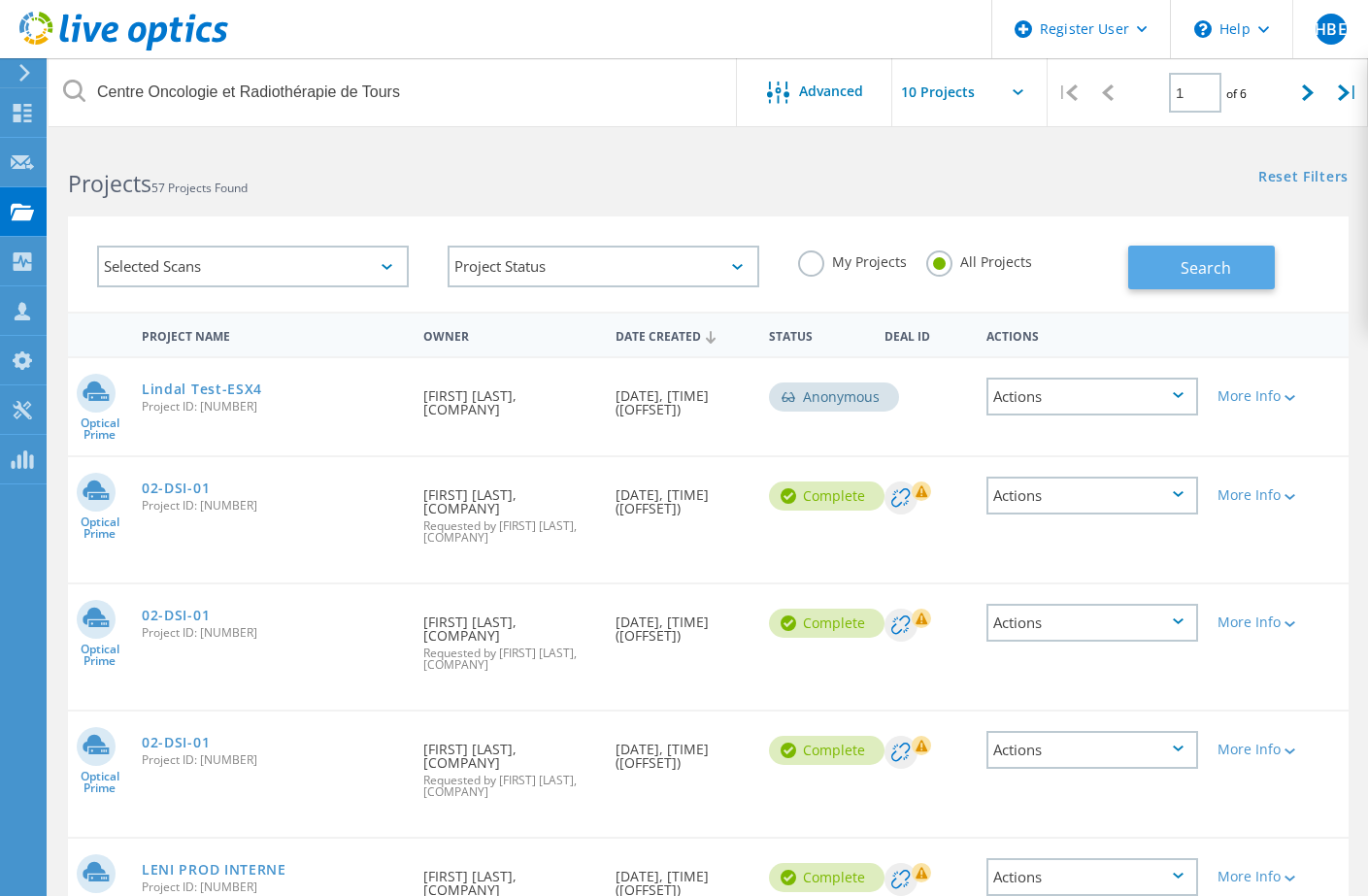 click on "Search" 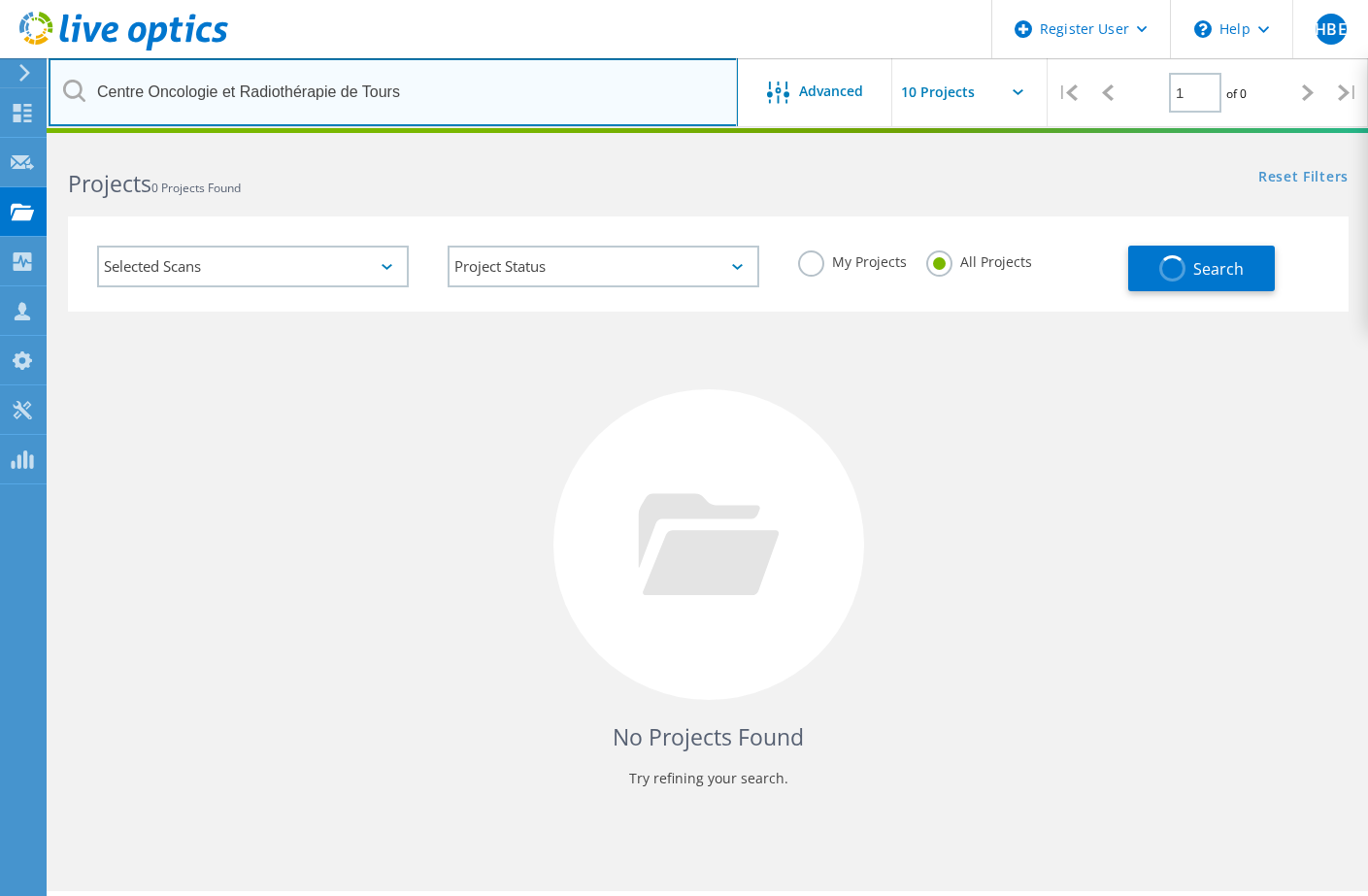 click on "Centre Oncologie et Radiothérapie de Tours" at bounding box center (393, 92) 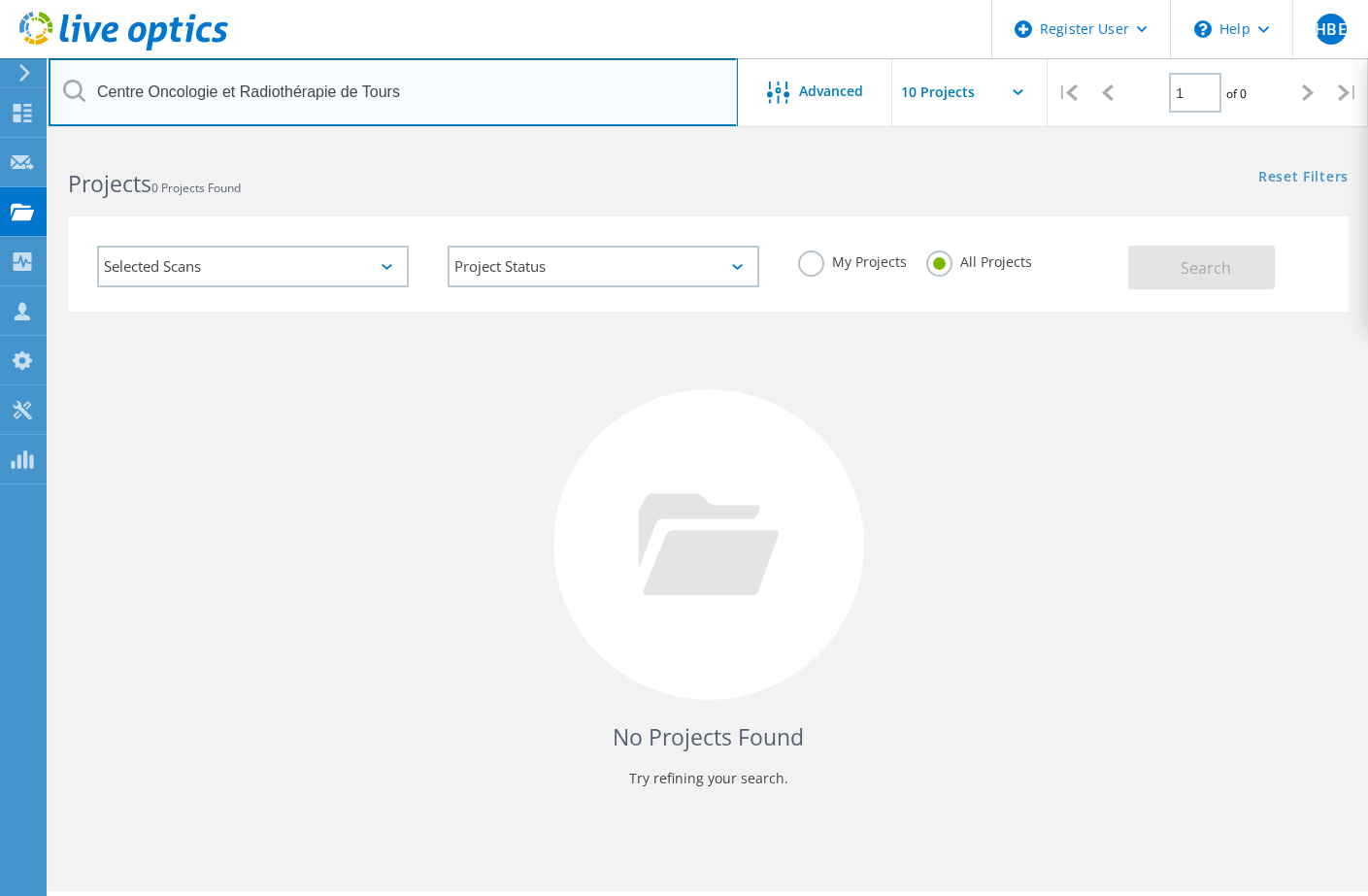 click on "Centre Oncologie et Radiothérapie de Tours" at bounding box center (393, 92) 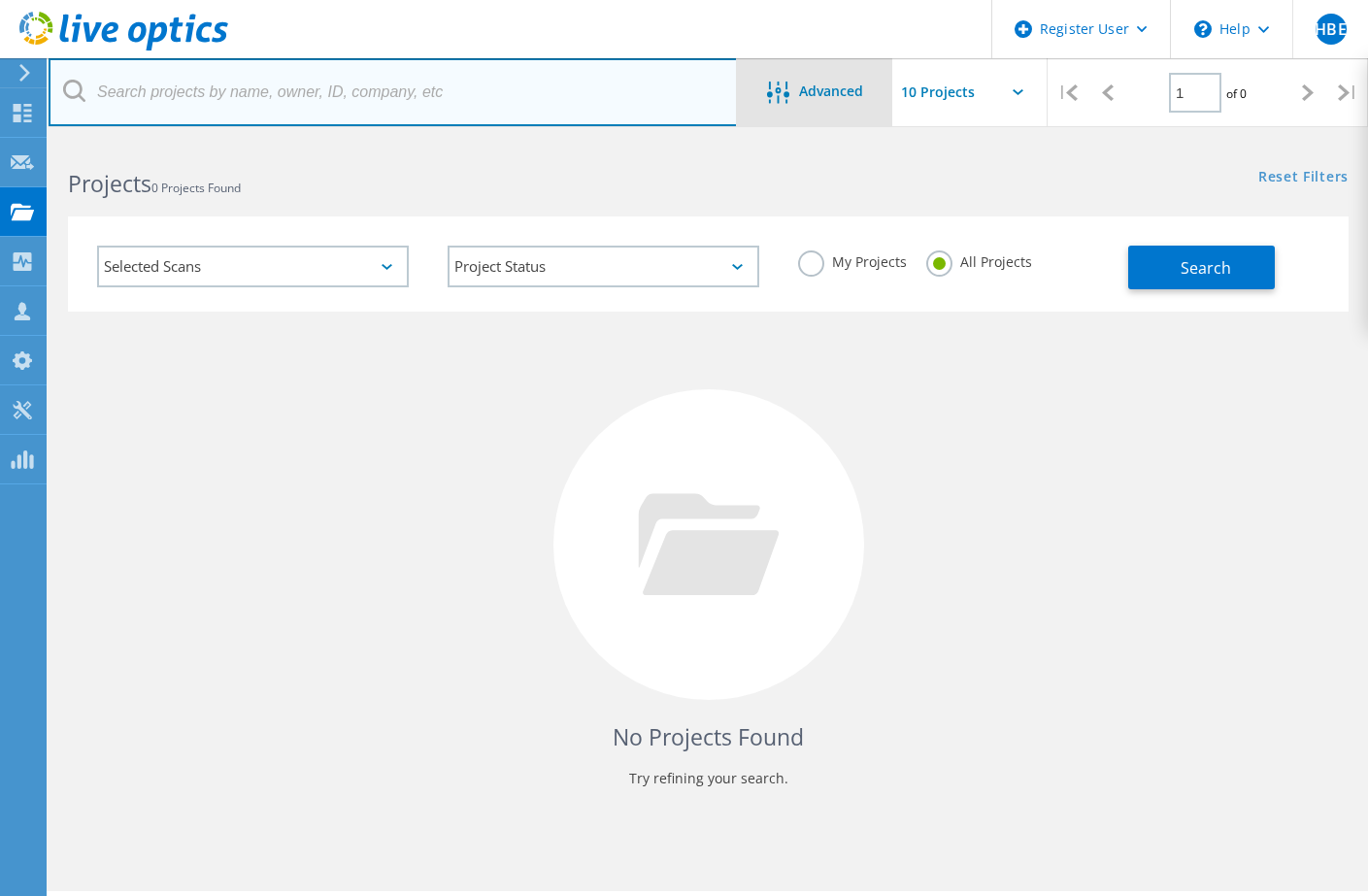 type 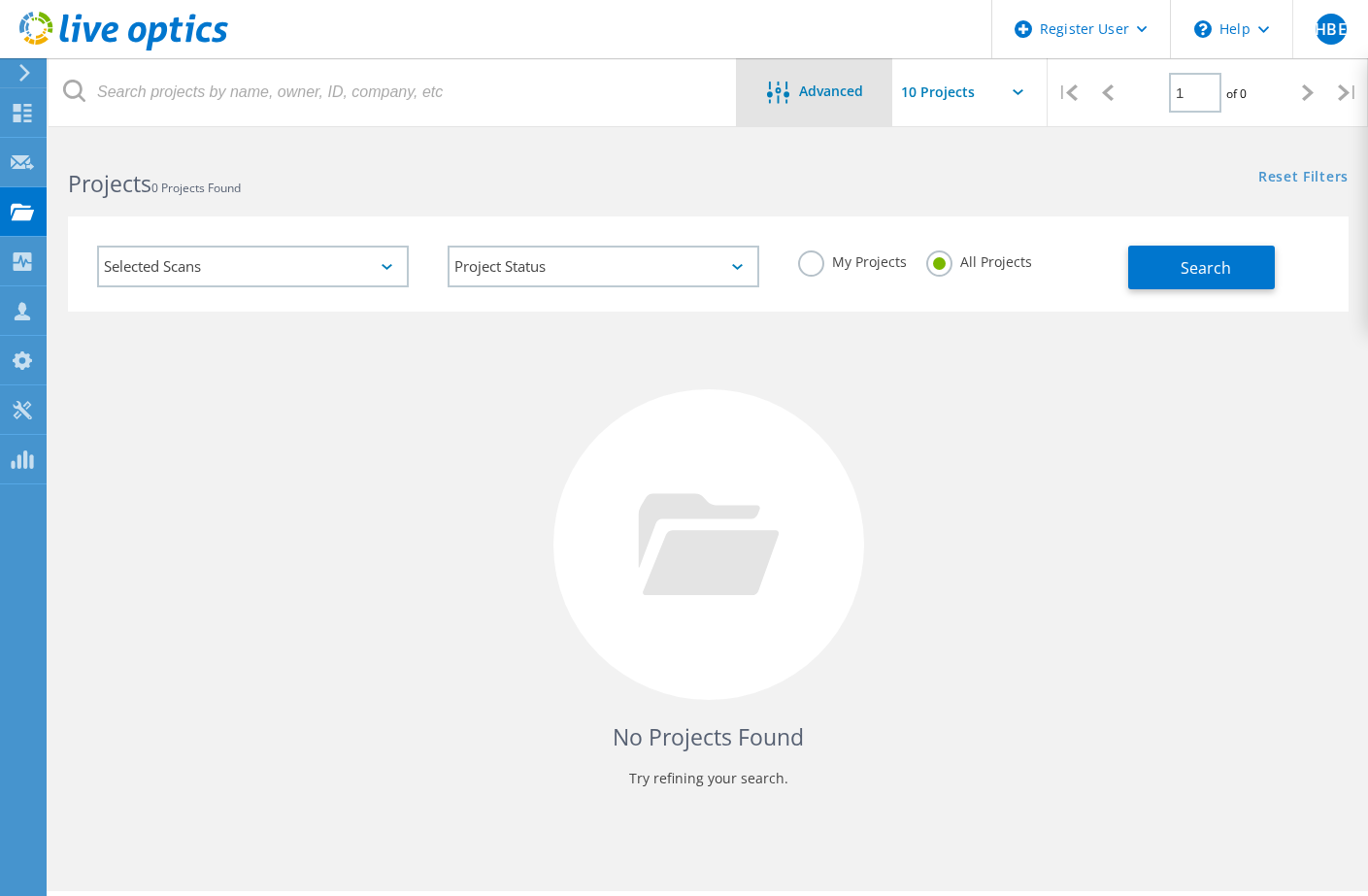 click on "Advanced" 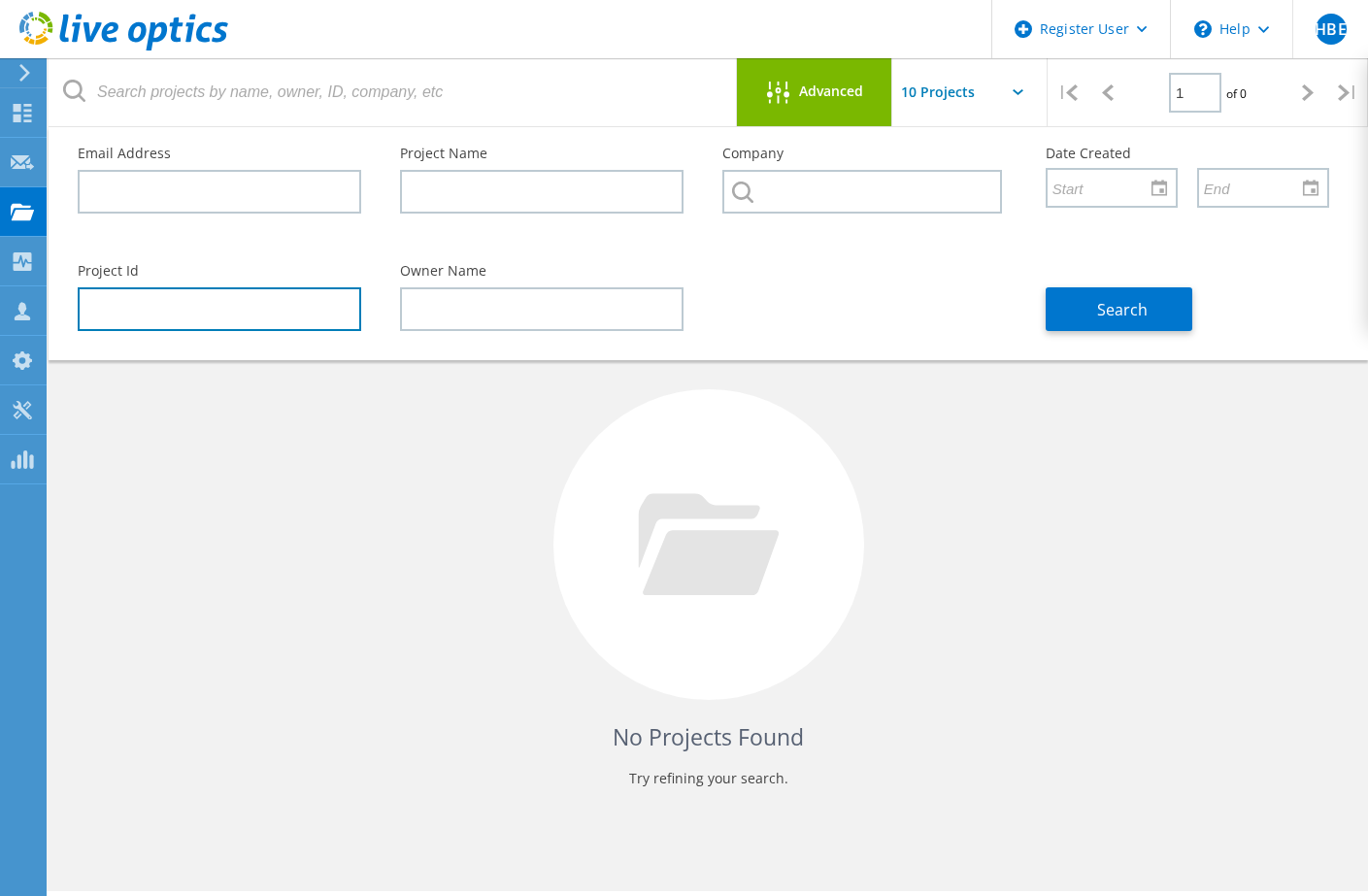 click 